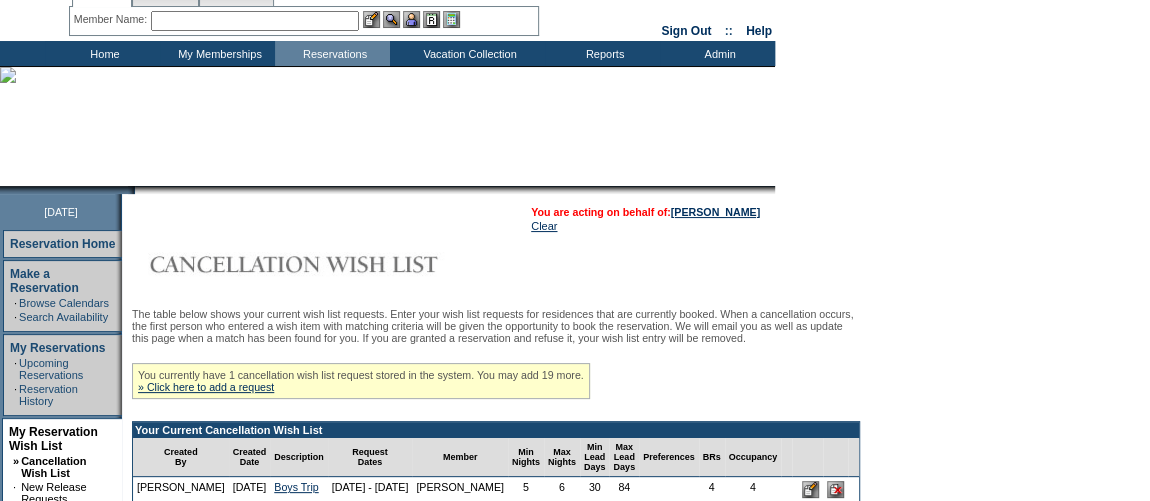 scroll, scrollTop: 181, scrollLeft: 0, axis: vertical 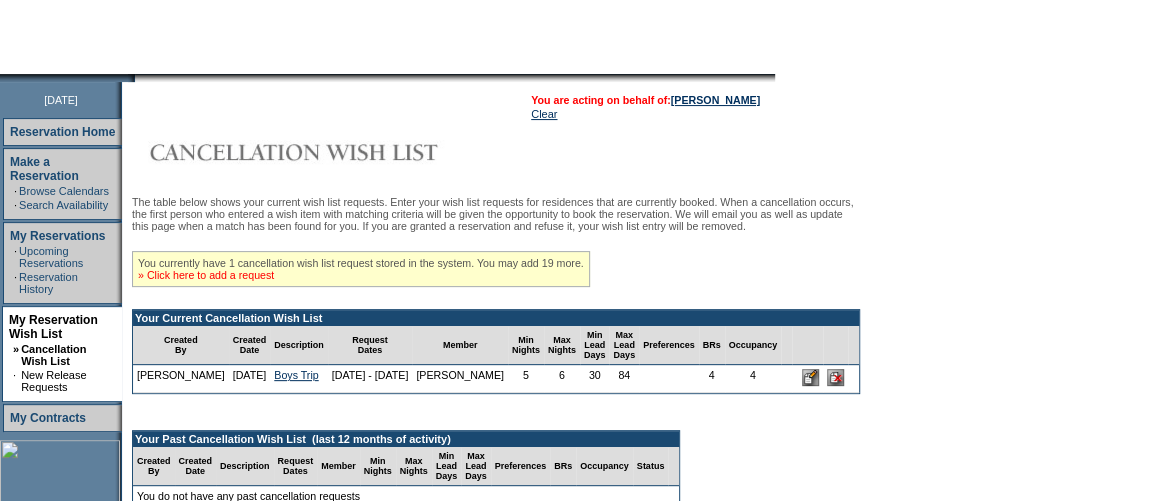 click on "» Click here to add a request" at bounding box center (206, 275) 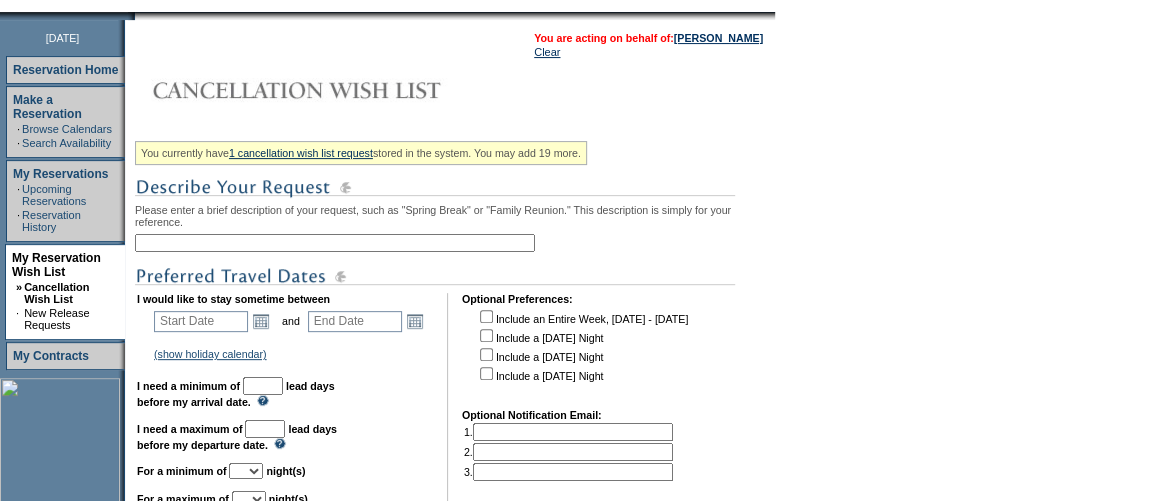 scroll, scrollTop: 272, scrollLeft: 0, axis: vertical 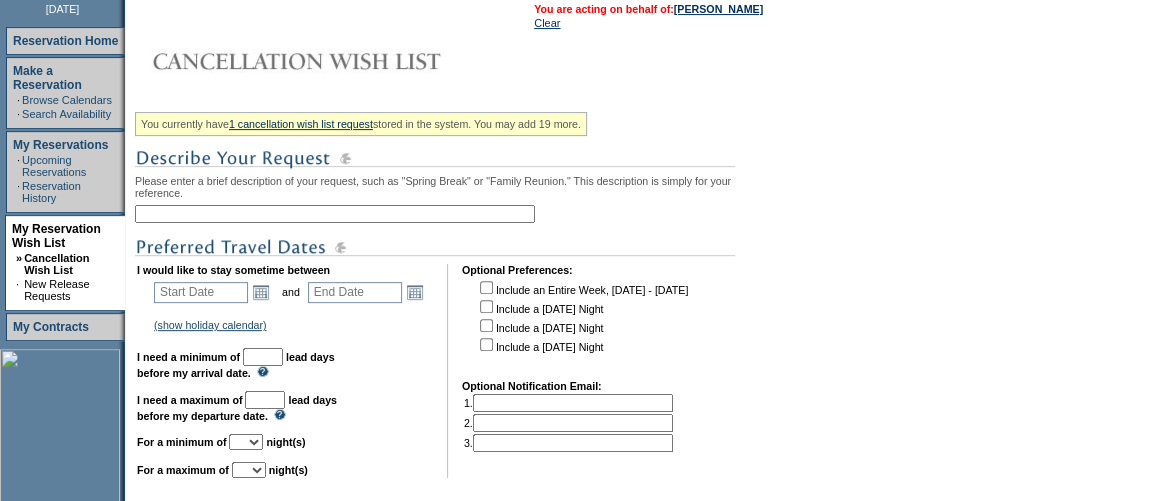 click at bounding box center [335, 214] 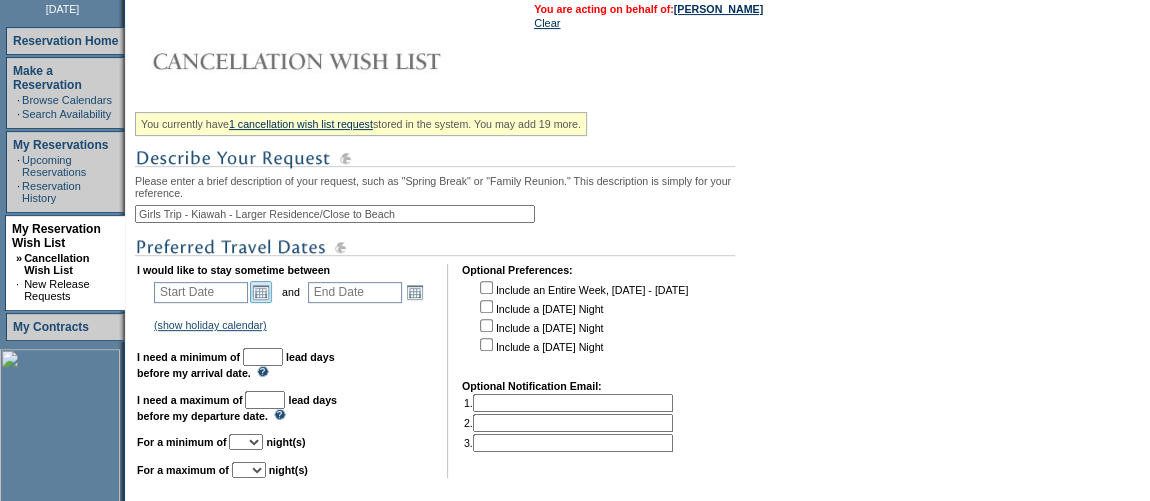 type on "Girls Trip - Kiawah - Larger Residence/Close to Beach" 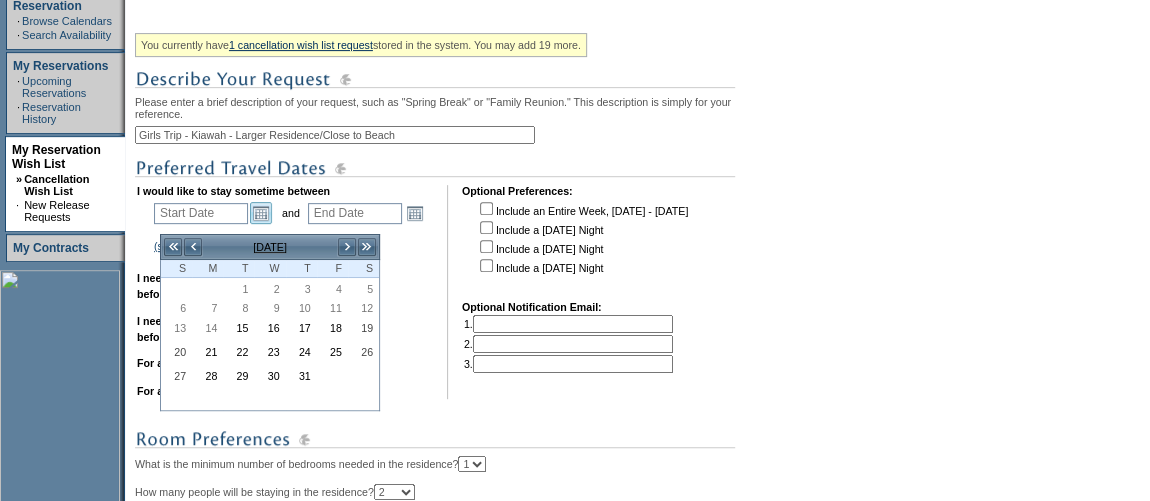 scroll, scrollTop: 454, scrollLeft: 0, axis: vertical 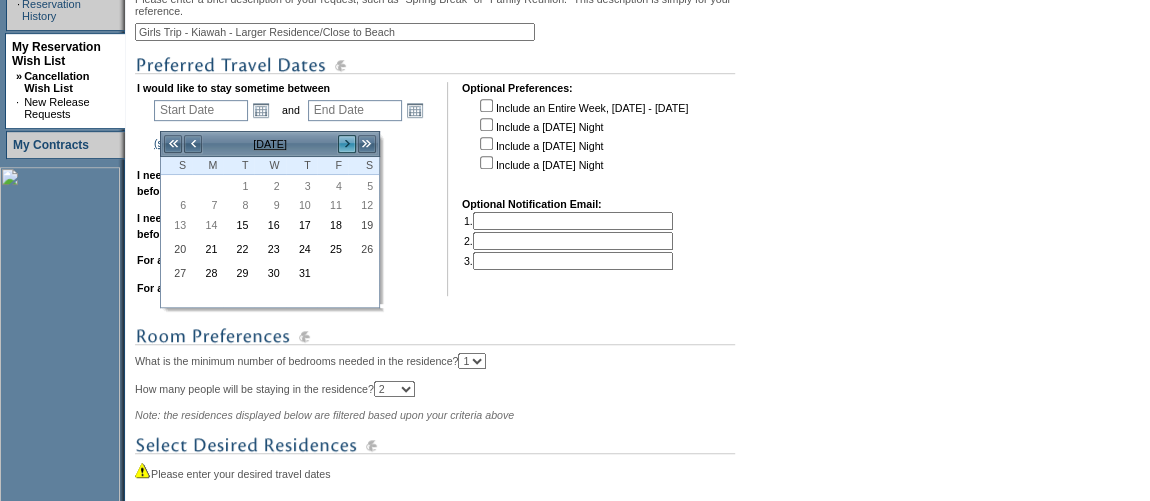 click on ">" at bounding box center [347, 144] 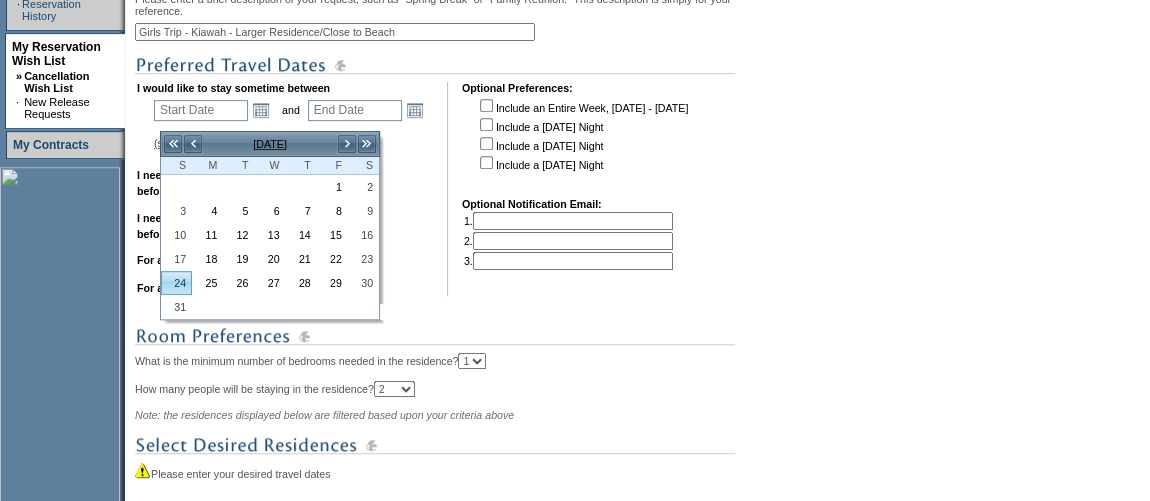 click on "24" at bounding box center [176, 283] 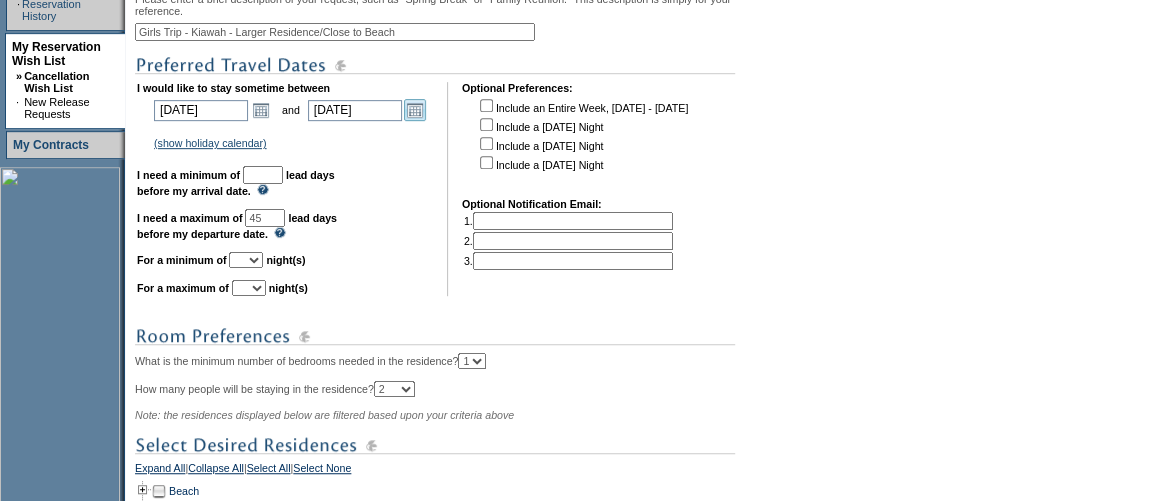 click on "Open the calendar popup." at bounding box center (415, 110) 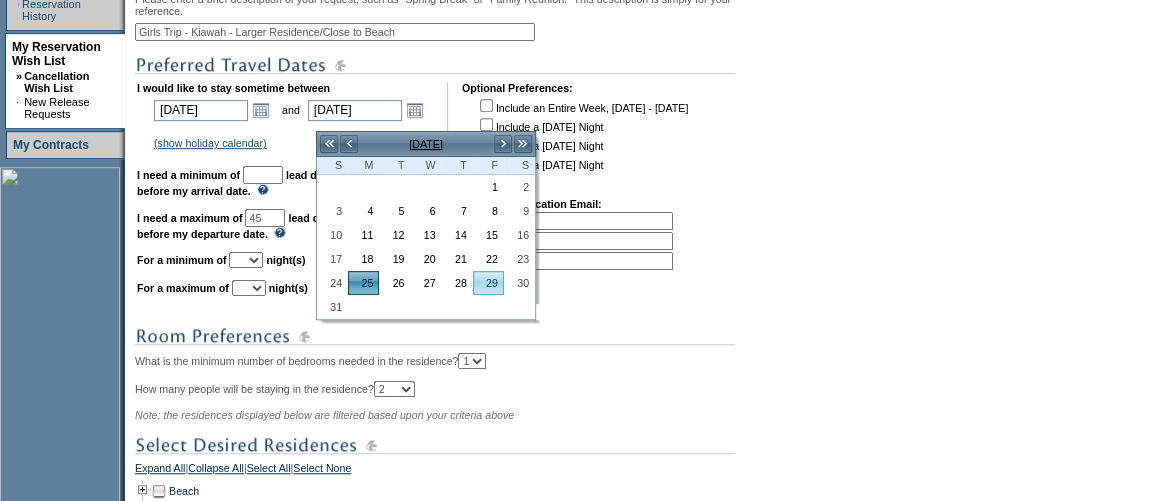 click on "29" at bounding box center (488, 283) 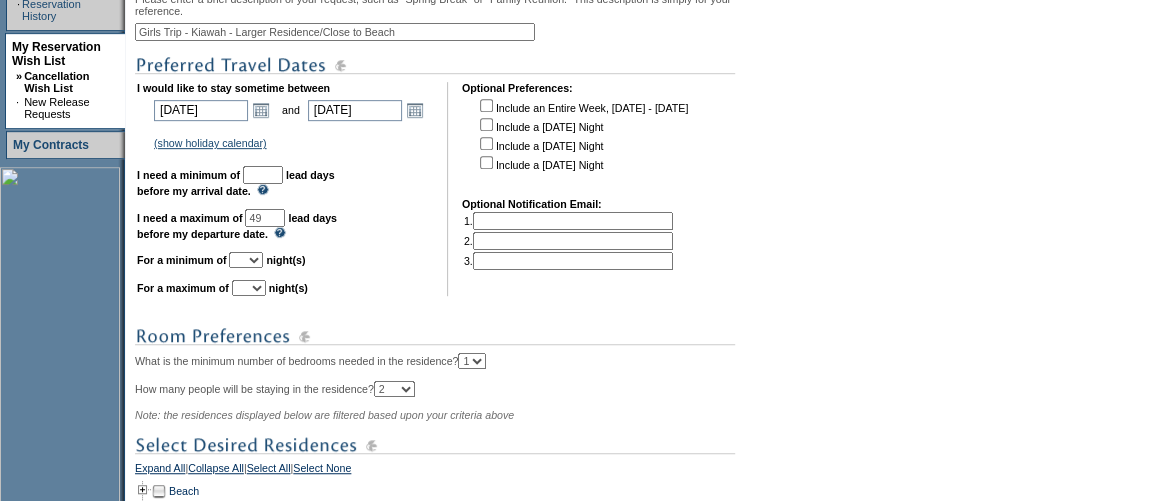 click at bounding box center [263, 175] 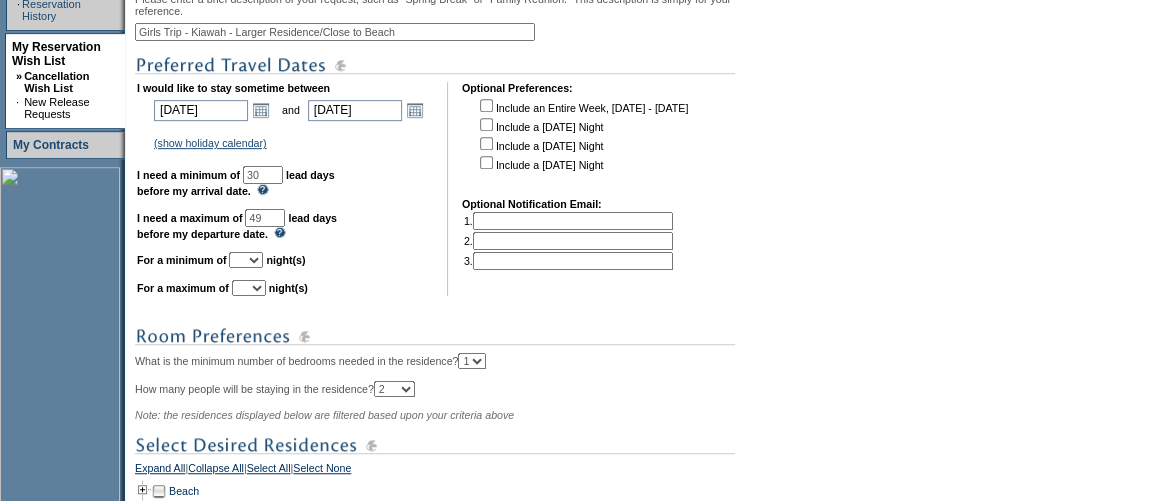 click on "1
2
3
4
5
6
7
8
9
10
11
12
13
14" at bounding box center [246, 260] 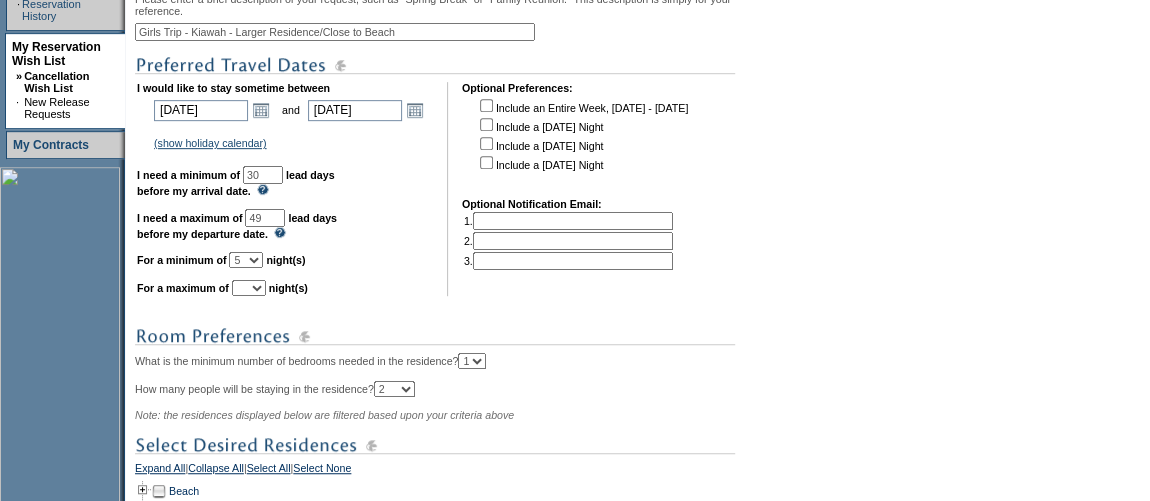 click on "1
2
3
4
5
6
7
8
9
10
11
12
13
14" at bounding box center [246, 260] 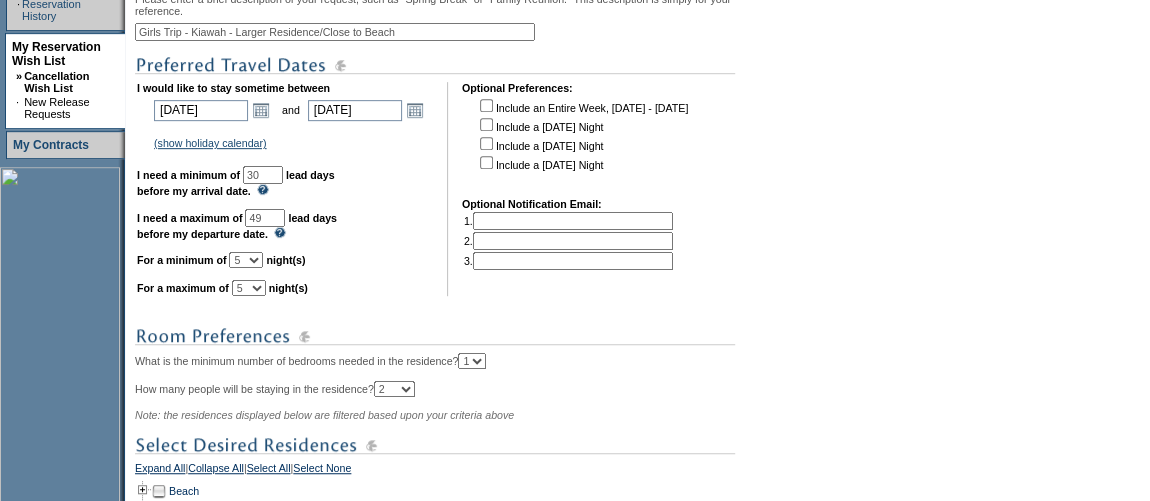 click on "1
2
3
4
5
6
7
8
9
10
11
12
13
14" at bounding box center [249, 288] 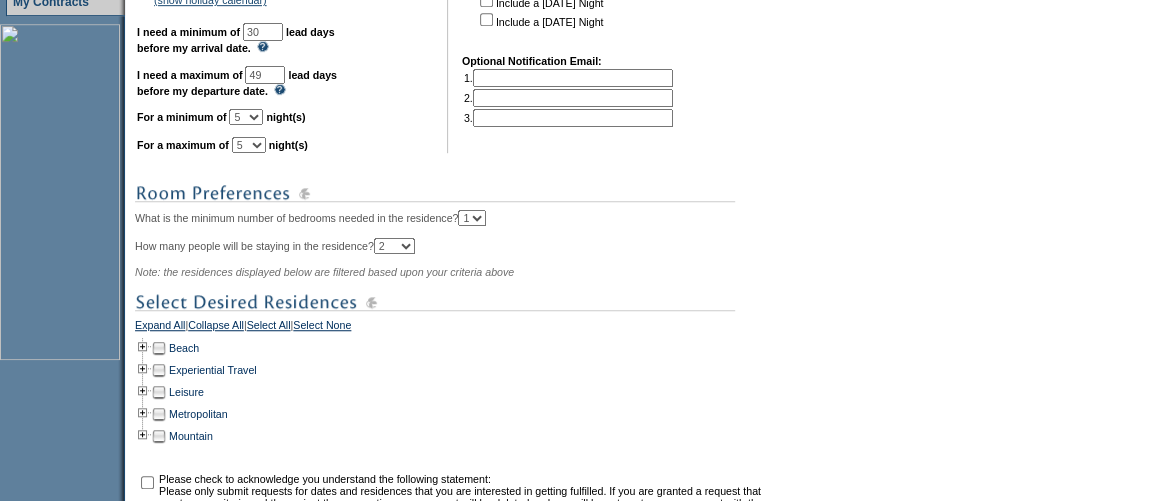 scroll, scrollTop: 636, scrollLeft: 0, axis: vertical 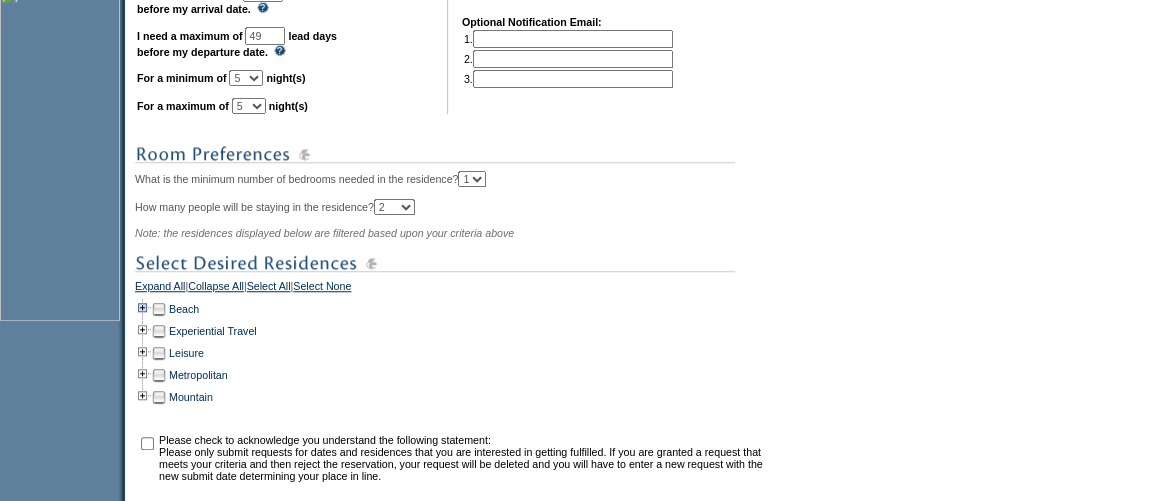 click at bounding box center [143, 309] 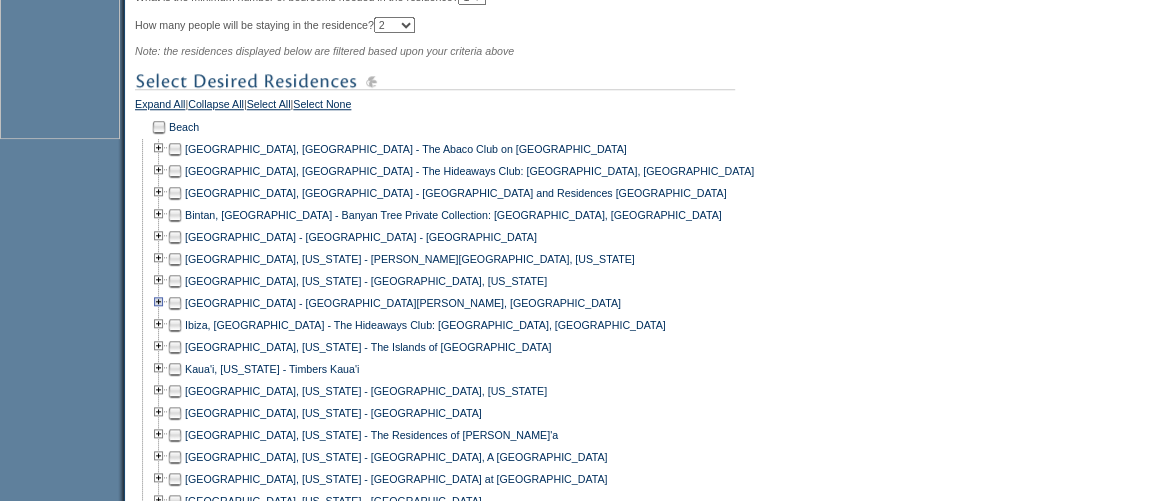 scroll, scrollTop: 909, scrollLeft: 0, axis: vertical 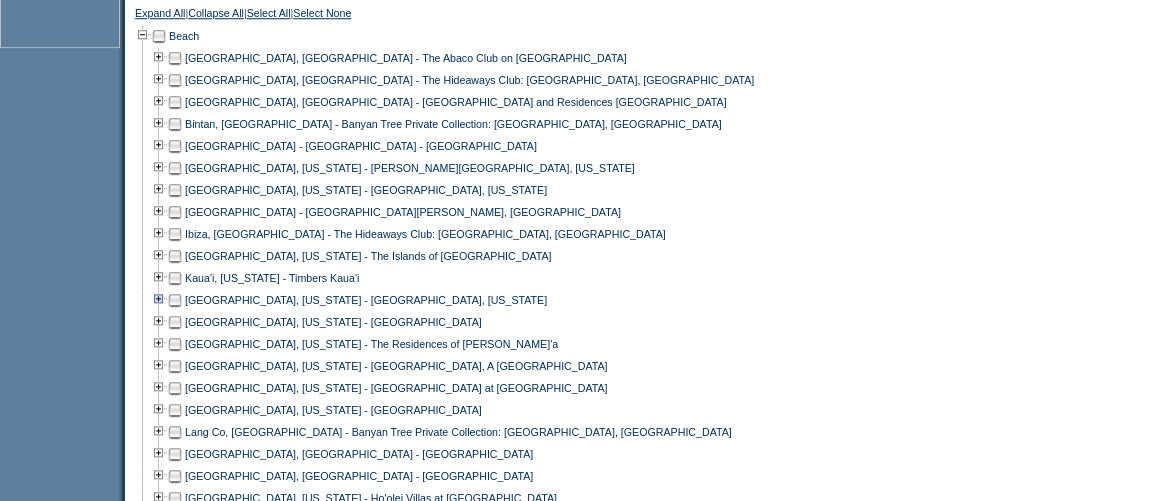 click at bounding box center (159, 300) 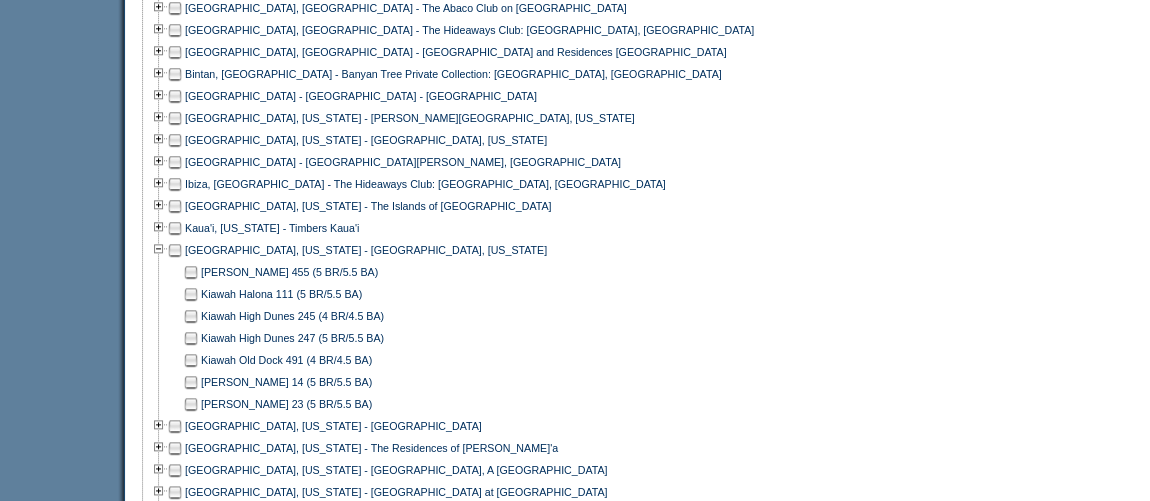 scroll, scrollTop: 999, scrollLeft: 0, axis: vertical 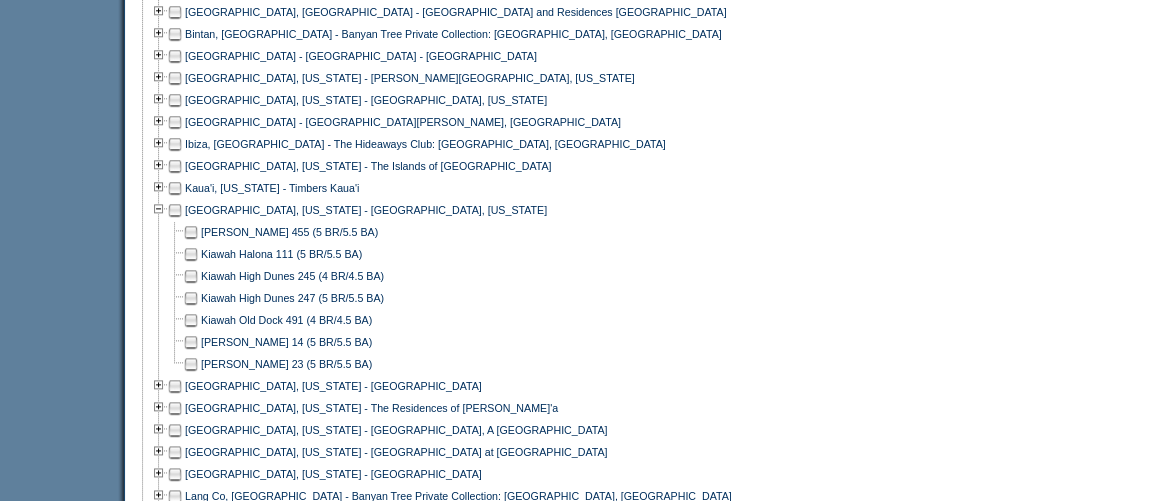 click at bounding box center [191, 232] 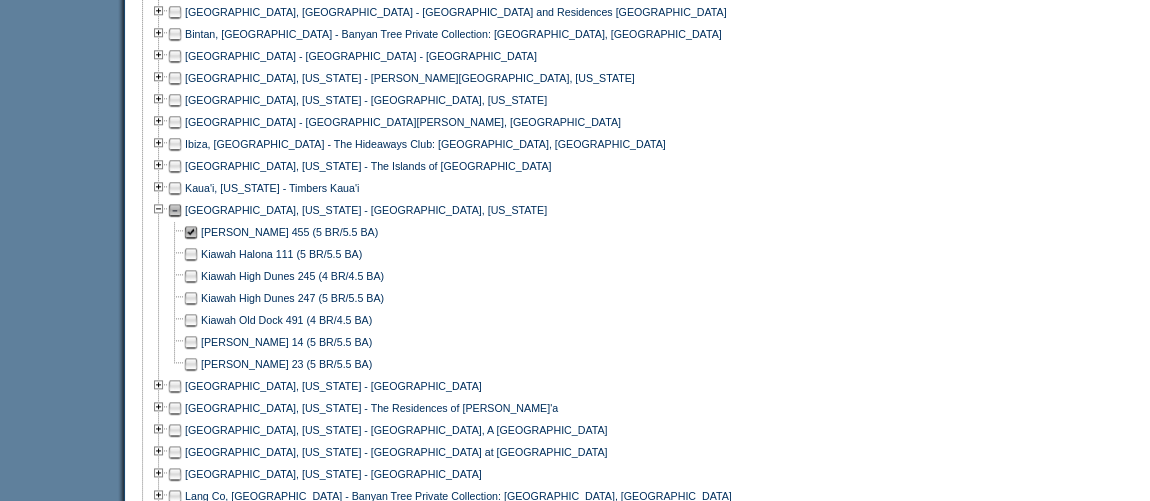 click at bounding box center (191, 342) 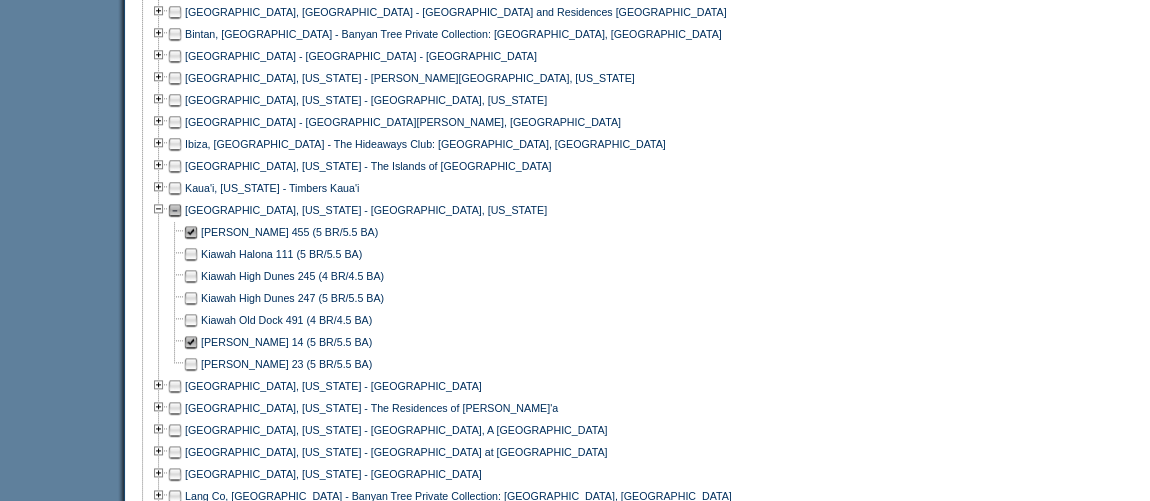 click at bounding box center [191, 364] 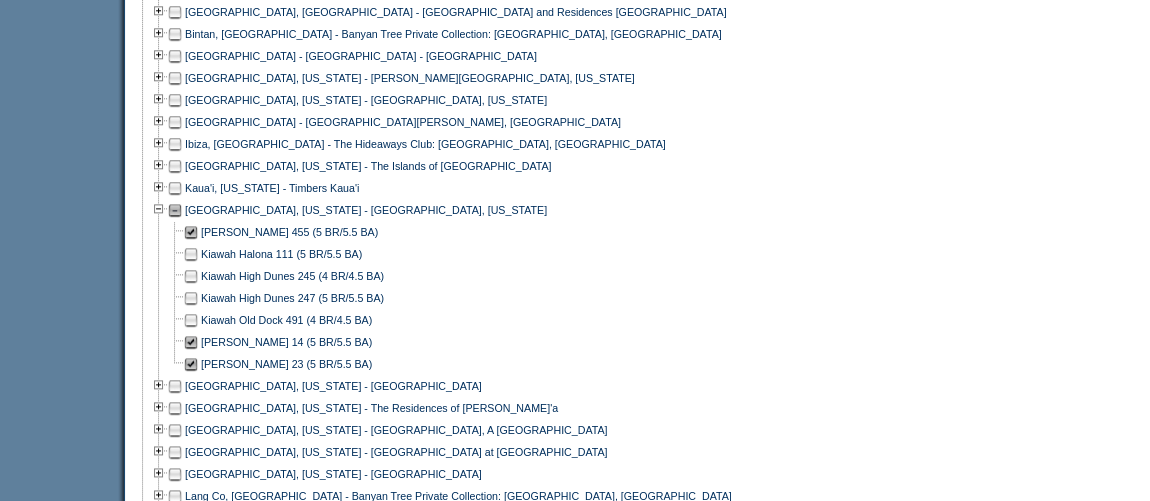 click at bounding box center (191, 298) 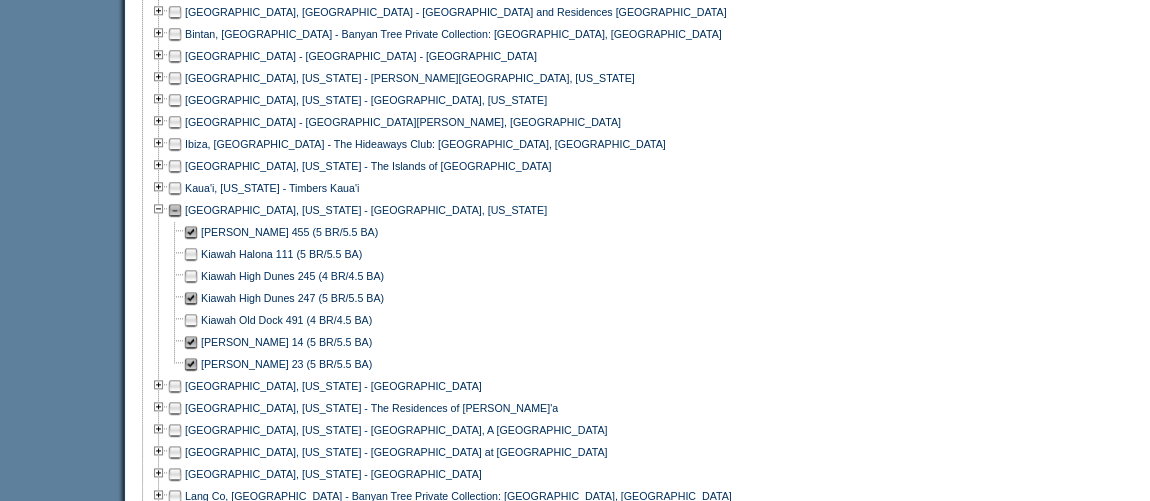 click at bounding box center (191, 254) 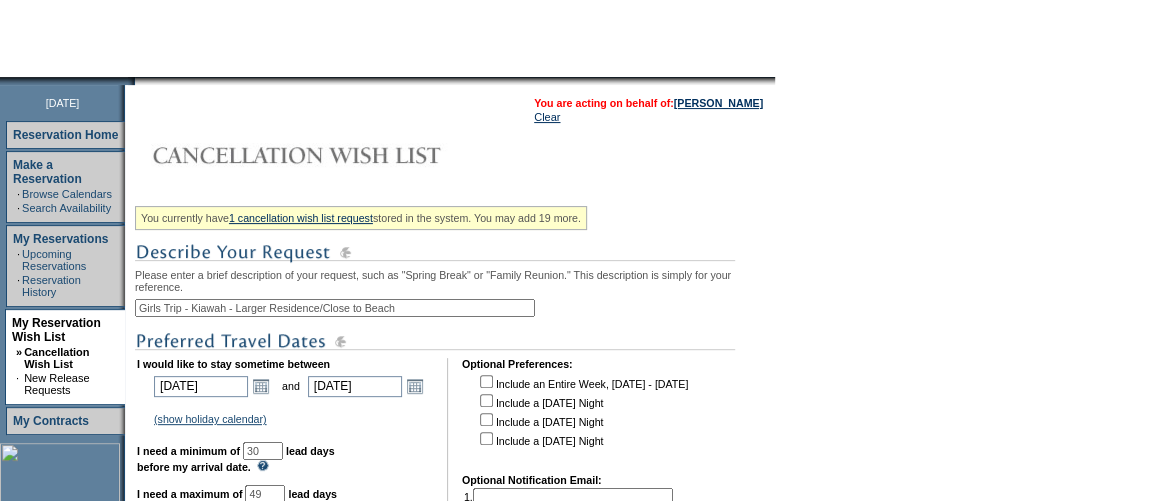 scroll, scrollTop: 363, scrollLeft: 0, axis: vertical 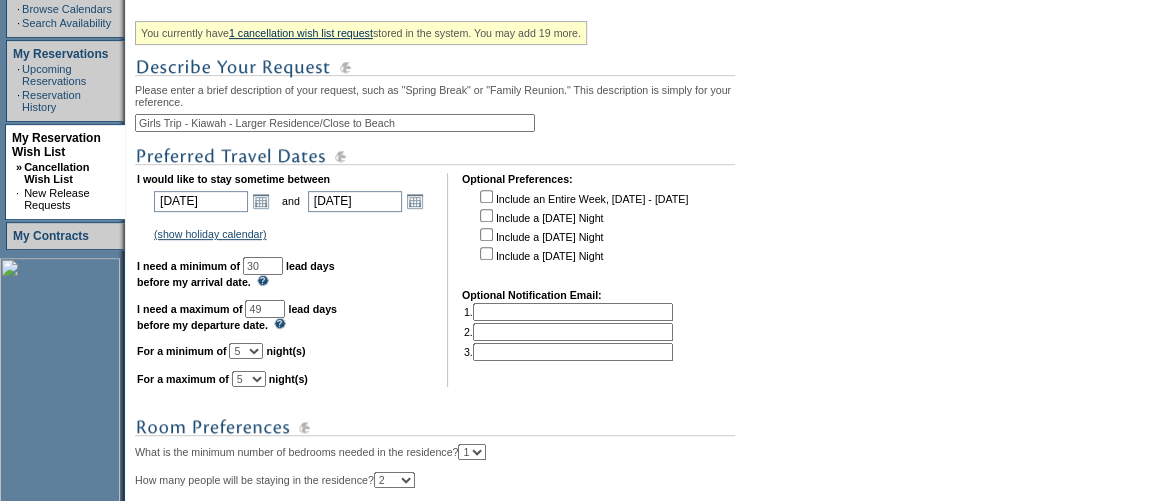 drag, startPoint x: 437, startPoint y: 126, endPoint x: 349, endPoint y: 130, distance: 88.09086 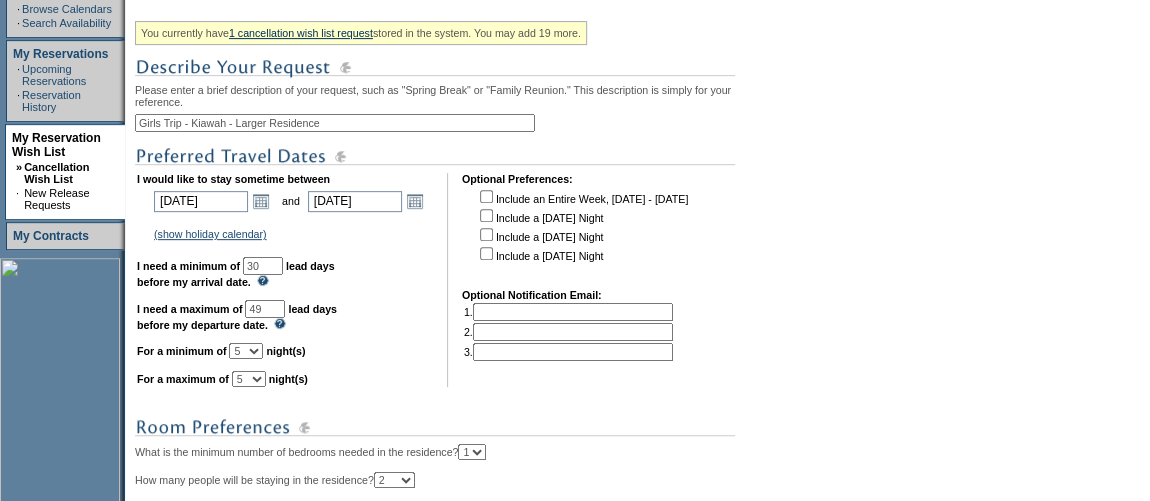 drag, startPoint x: 255, startPoint y: 126, endPoint x: 139, endPoint y: 124, distance: 116.01724 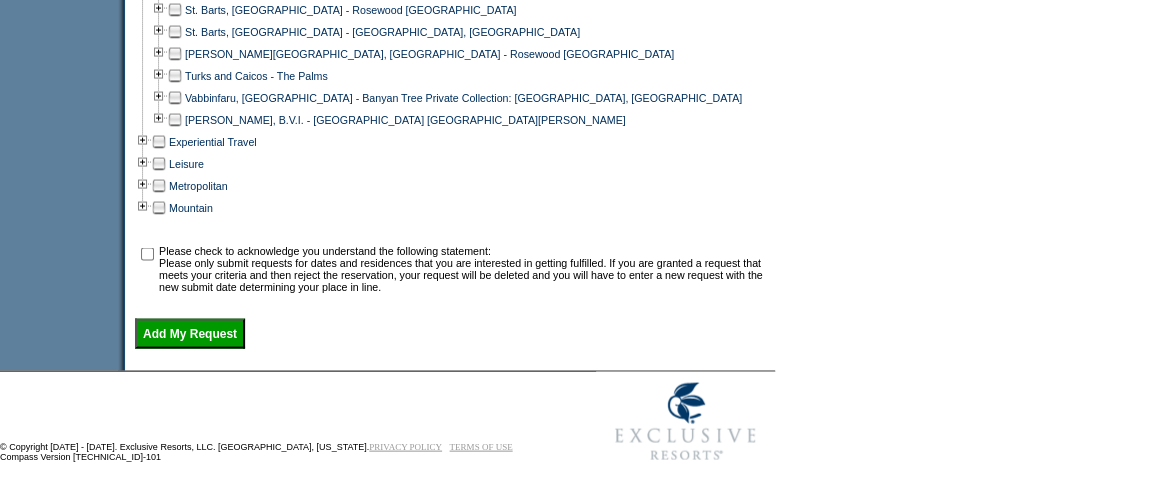 scroll, scrollTop: 1941, scrollLeft: 0, axis: vertical 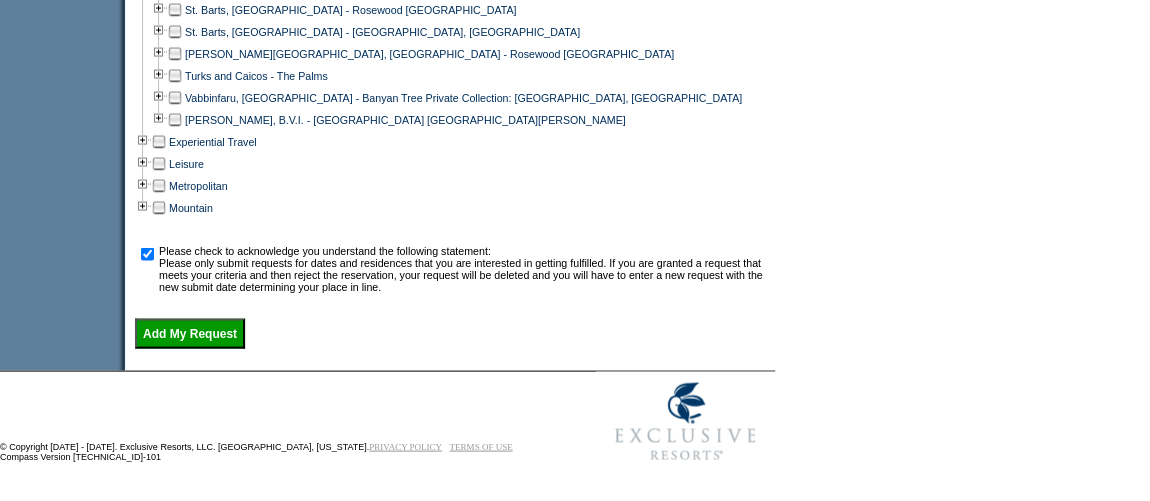 click on "Add My Request" at bounding box center (190, 334) 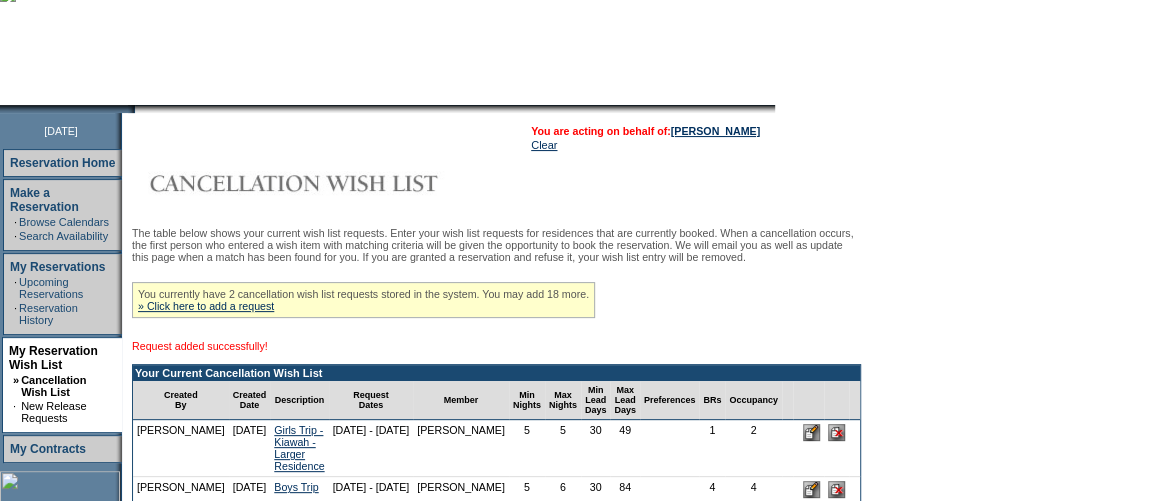 scroll, scrollTop: 363, scrollLeft: 0, axis: vertical 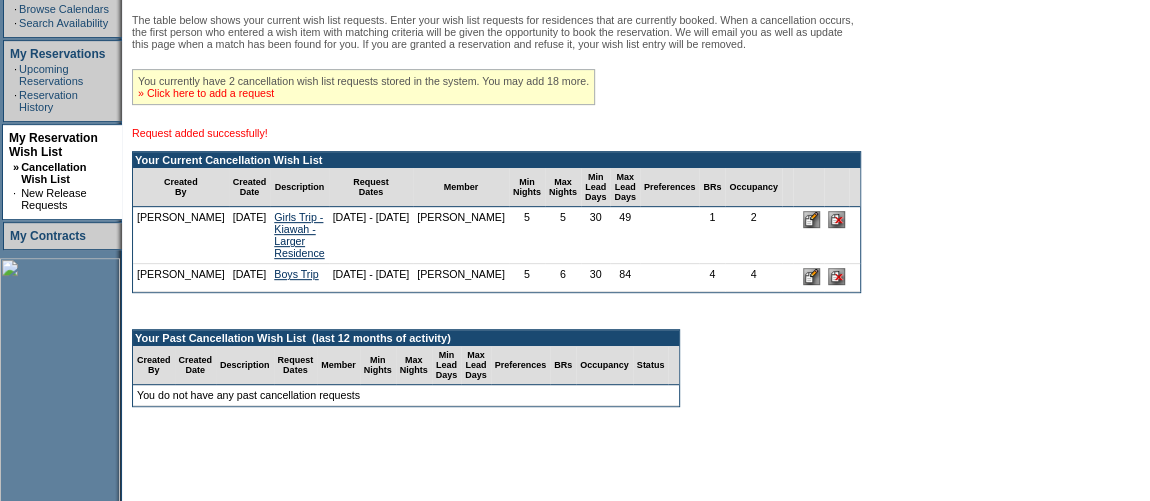 click on "» Click here to add a request" at bounding box center [206, 93] 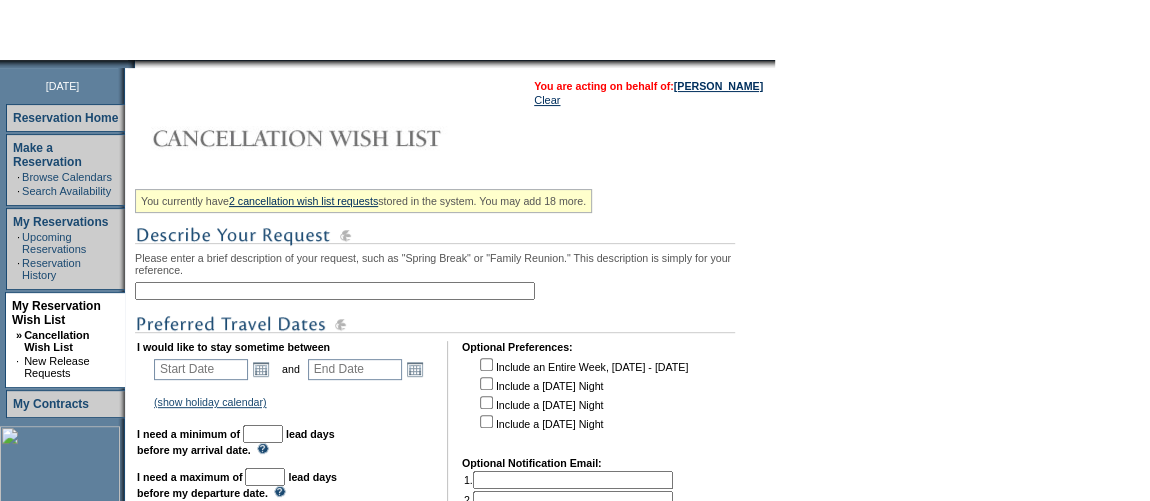 scroll, scrollTop: 272, scrollLeft: 0, axis: vertical 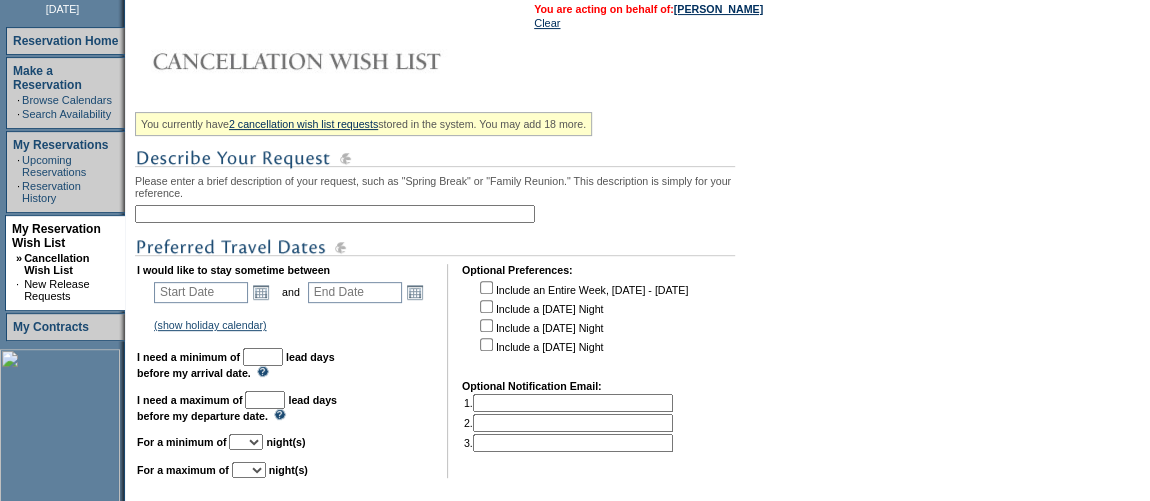 drag, startPoint x: 207, startPoint y: 210, endPoint x: 192, endPoint y: 220, distance: 18.027756 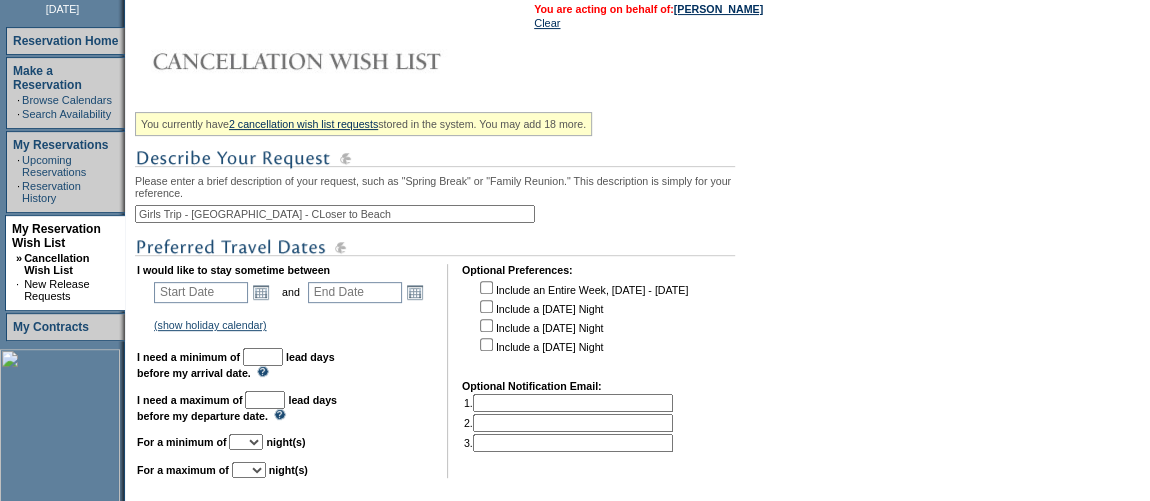 click on "Girls Trip - Kiawah - CLoser to Beach" at bounding box center (335, 214) 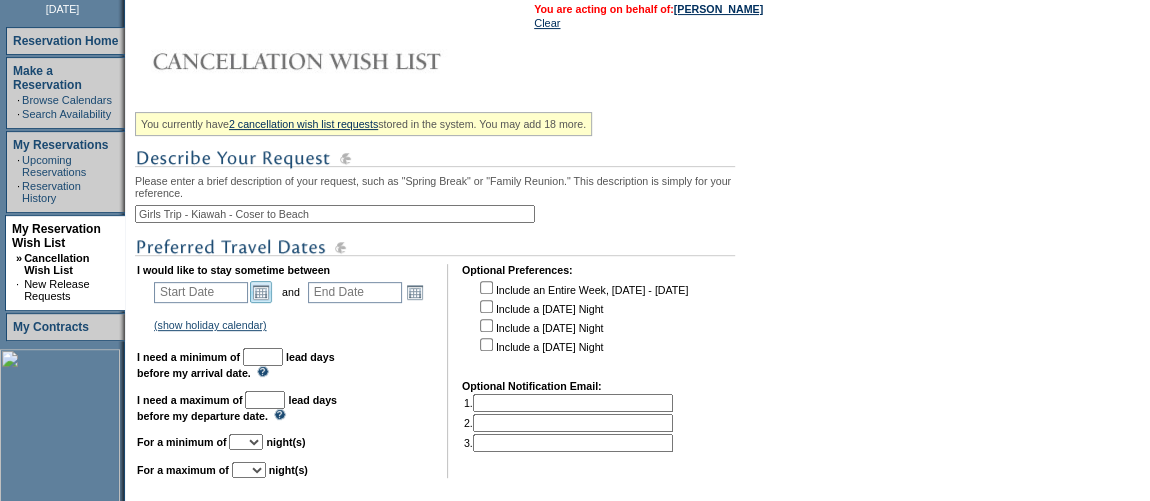 type on "Girls Trip - Kiawah - Coser to Beach" 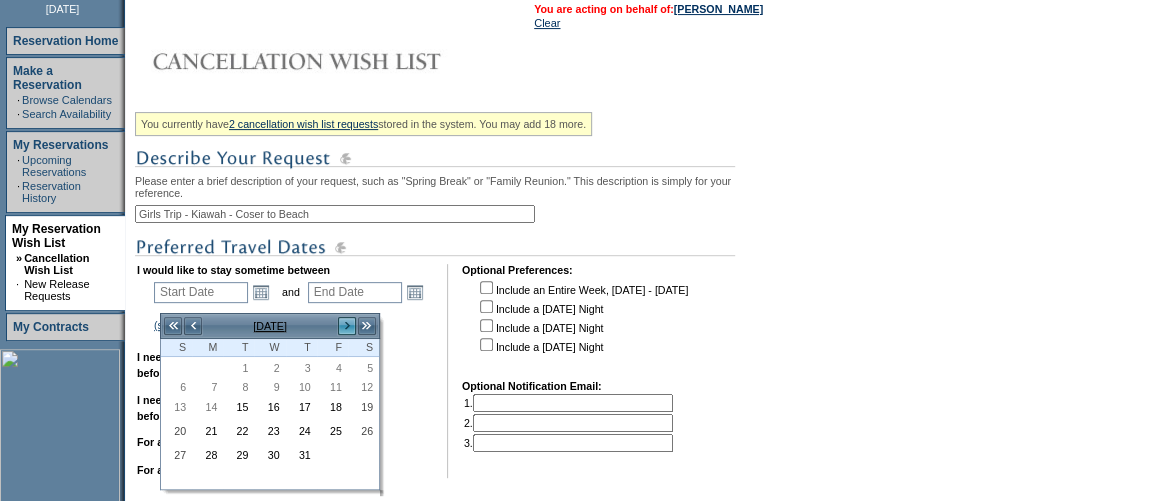 click on ">" at bounding box center [347, 326] 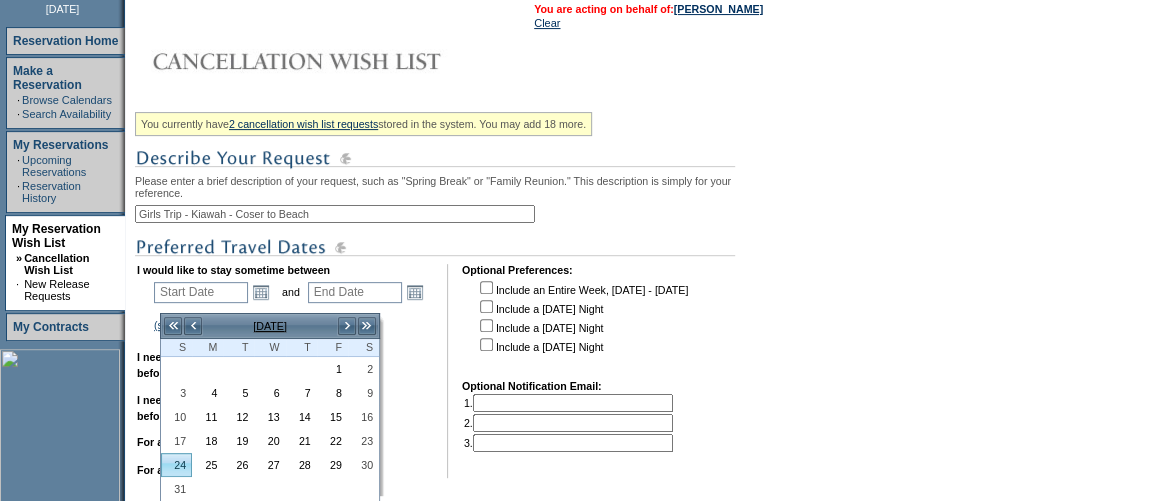 click on "24" at bounding box center [176, 465] 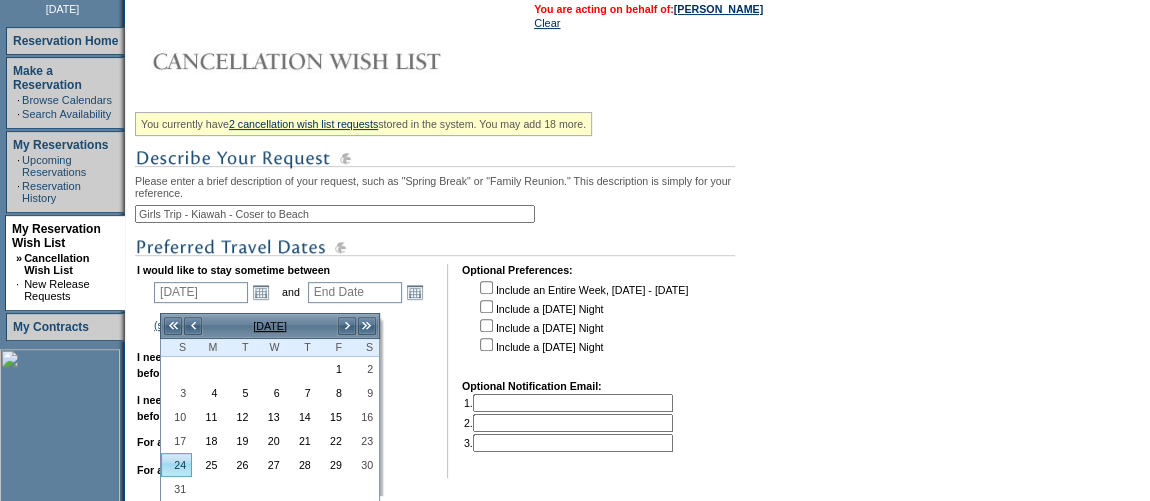 type on "8/25/2025" 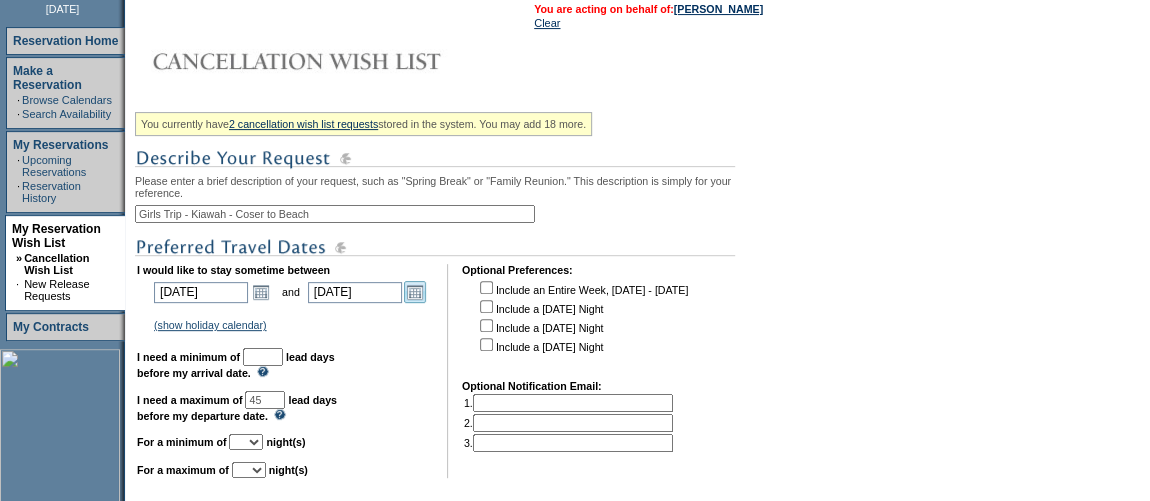 click on "Open the calendar popup." at bounding box center (415, 292) 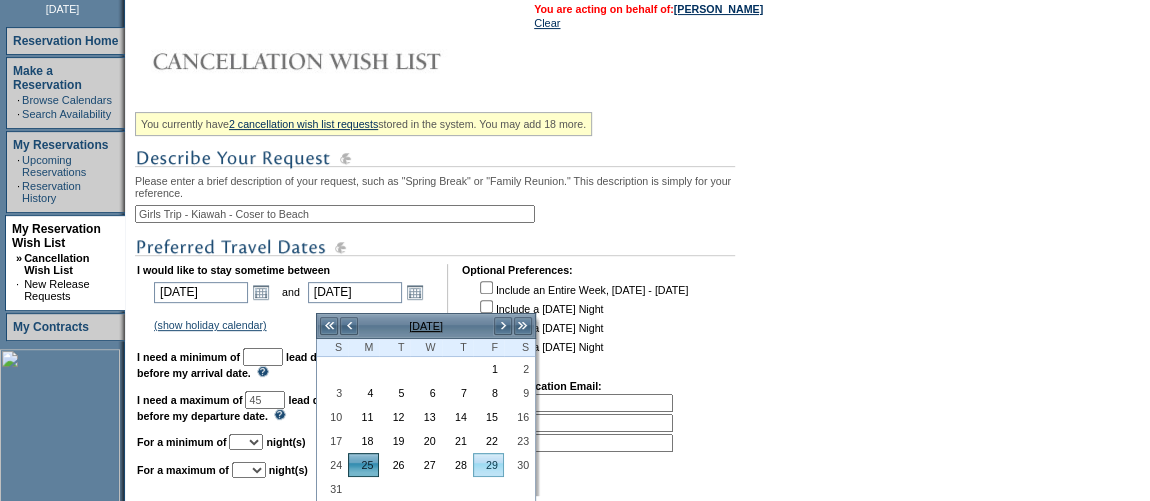 click on "29" at bounding box center (488, 465) 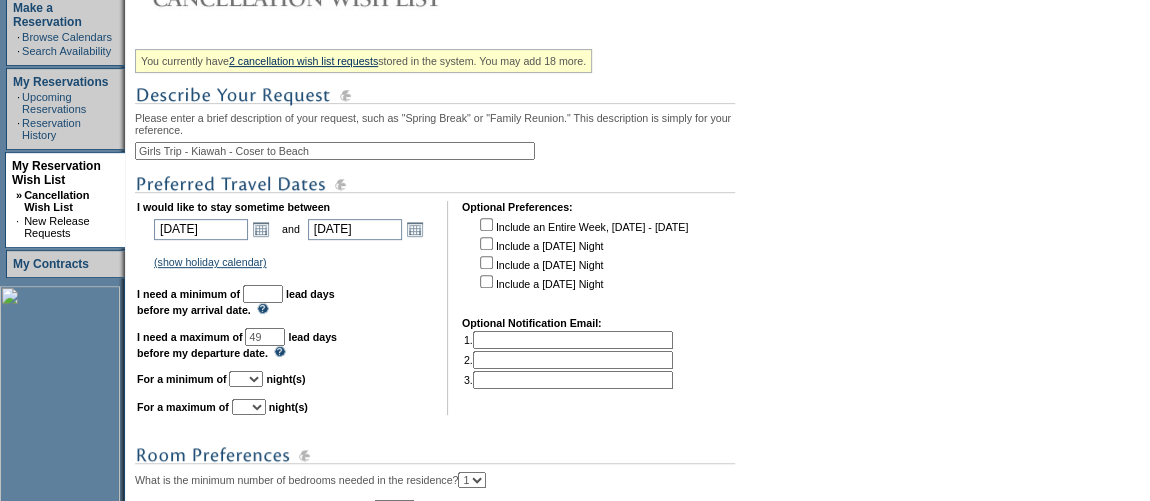 scroll, scrollTop: 363, scrollLeft: 0, axis: vertical 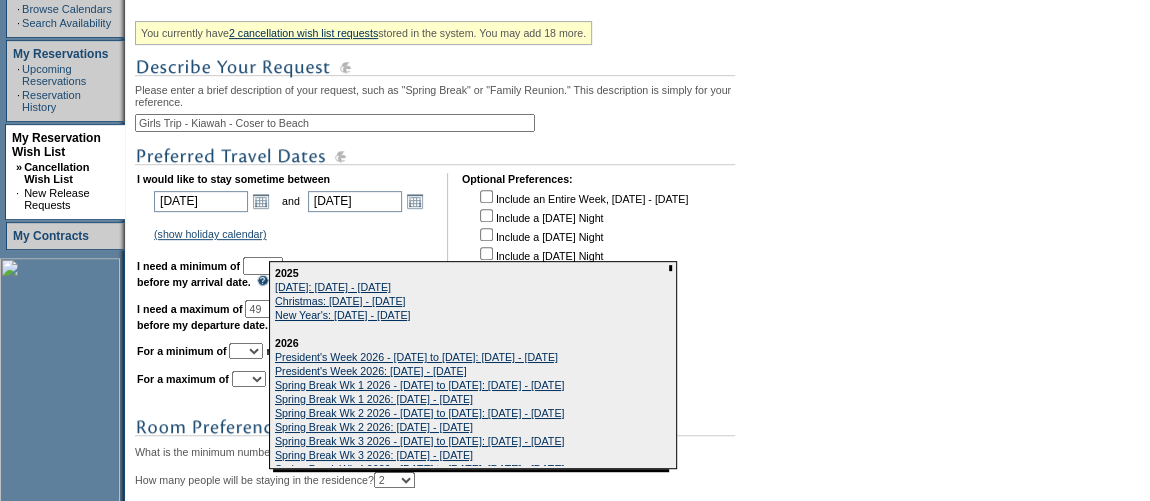 click on "I would like to stay sometime between
2025-08-24
8/24/2025 Open the calendar popup.
<< < August 2025 > >>
S M T W T F S
1 2
3 4 5 6 7 8 9
10 11 12 13 14 15 16
17 18 19 20 21 22 23
24 25 26 27 28 29 30
31
2025-08-29
8/29/2025
<" at bounding box center [285, 280] 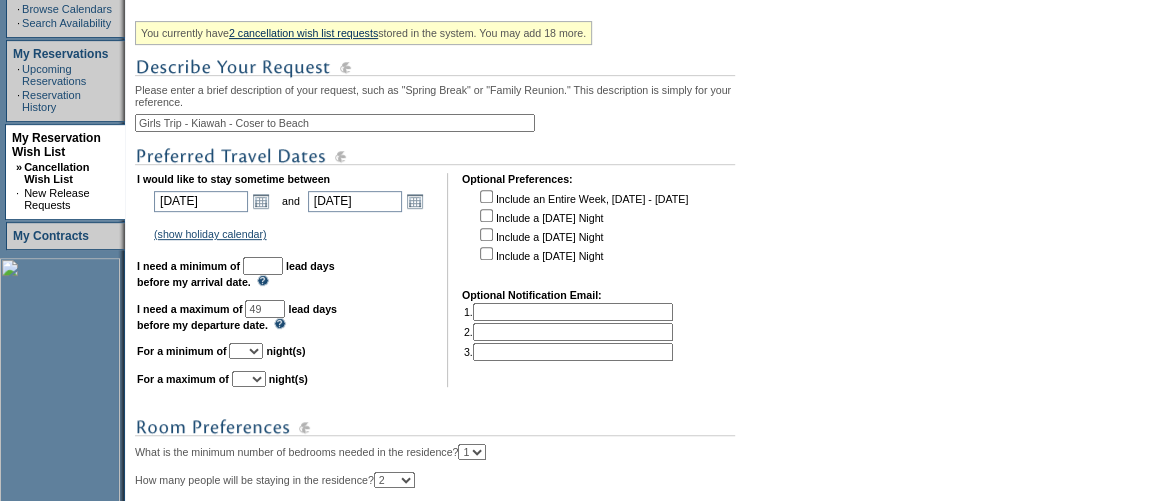 click at bounding box center [263, 266] 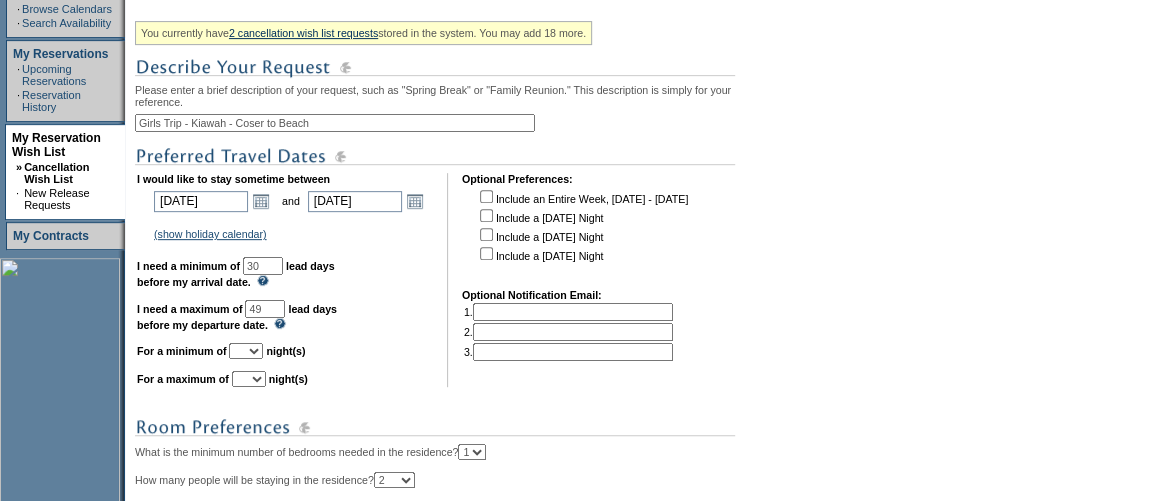click on "1
2
3
4
5
6
7
8
9
10
11
12
13
14" at bounding box center [246, 351] 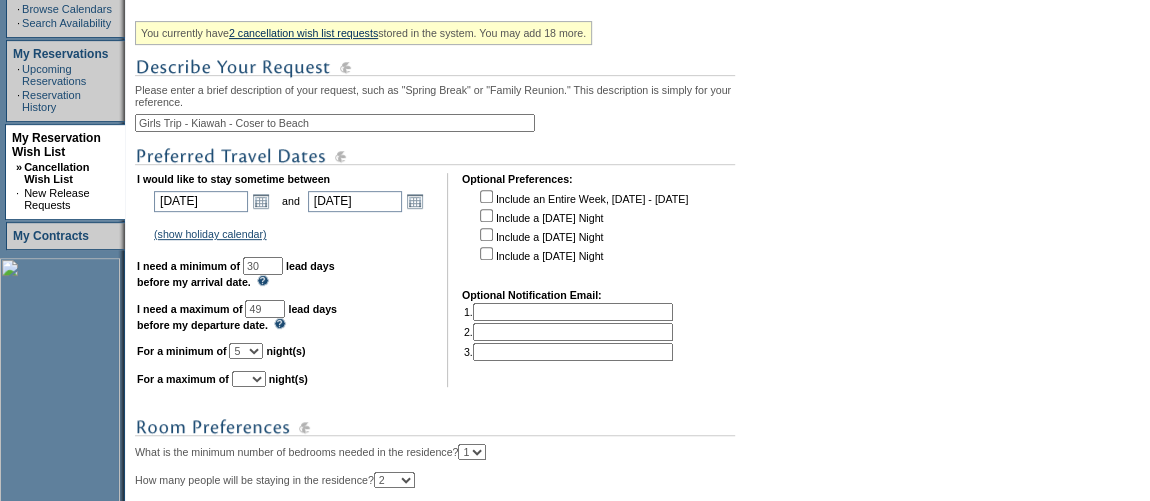 click on "1
2
3
4
5
6
7
8
9
10
11
12
13
14" at bounding box center [246, 351] 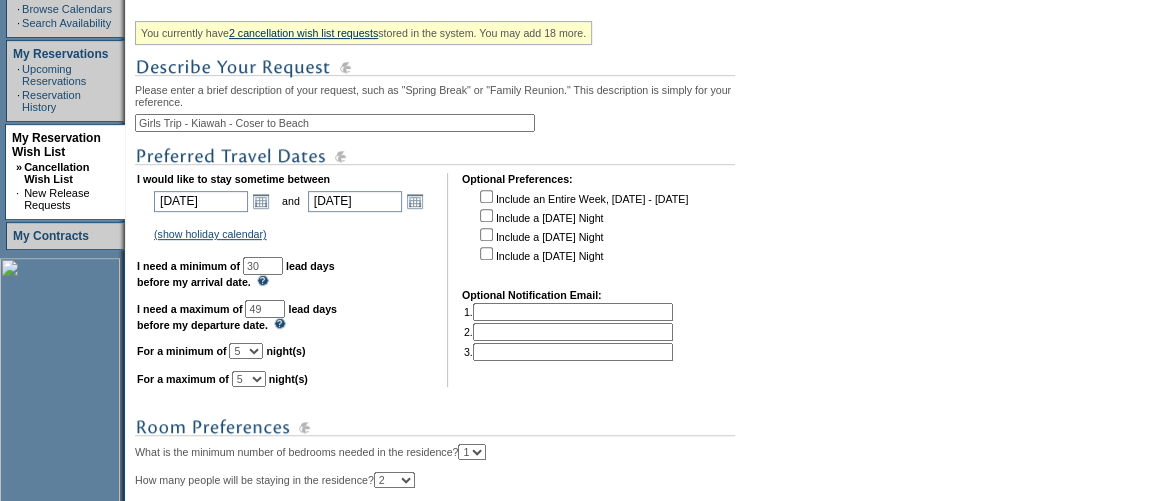 click on "1
2
3
4
5
6
7
8
9
10
11
12
13
14" at bounding box center [249, 379] 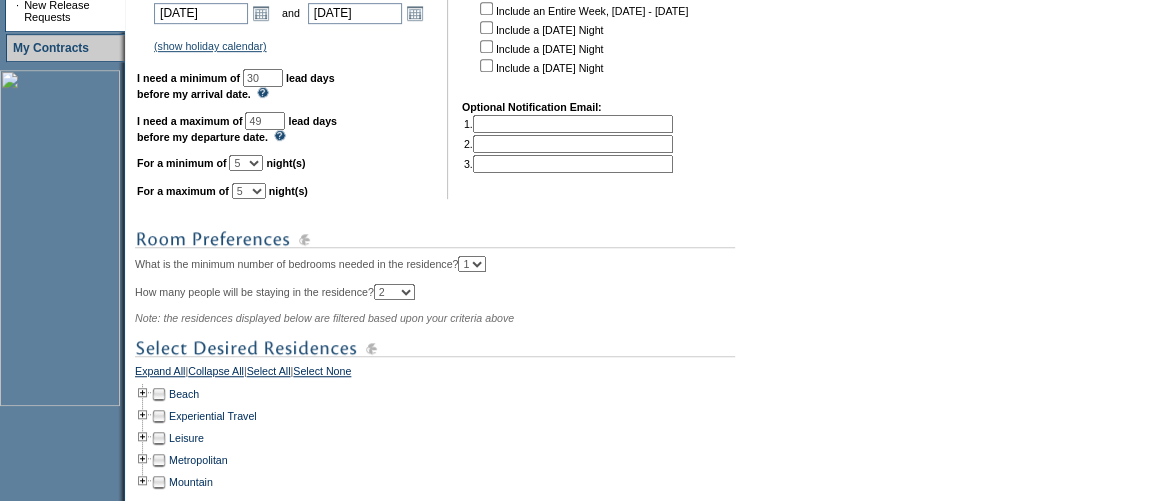 scroll, scrollTop: 636, scrollLeft: 0, axis: vertical 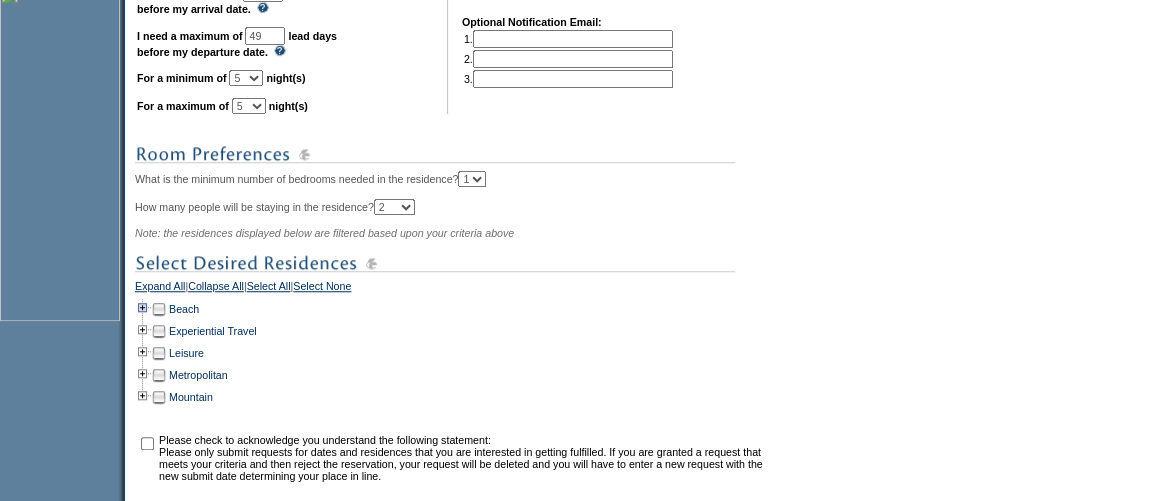 click at bounding box center [143, 309] 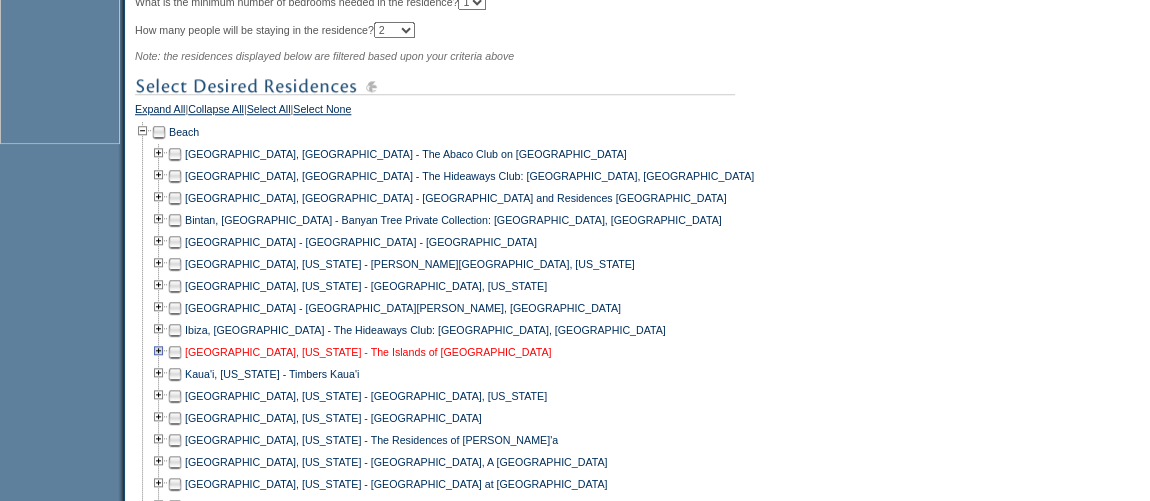 scroll, scrollTop: 818, scrollLeft: 0, axis: vertical 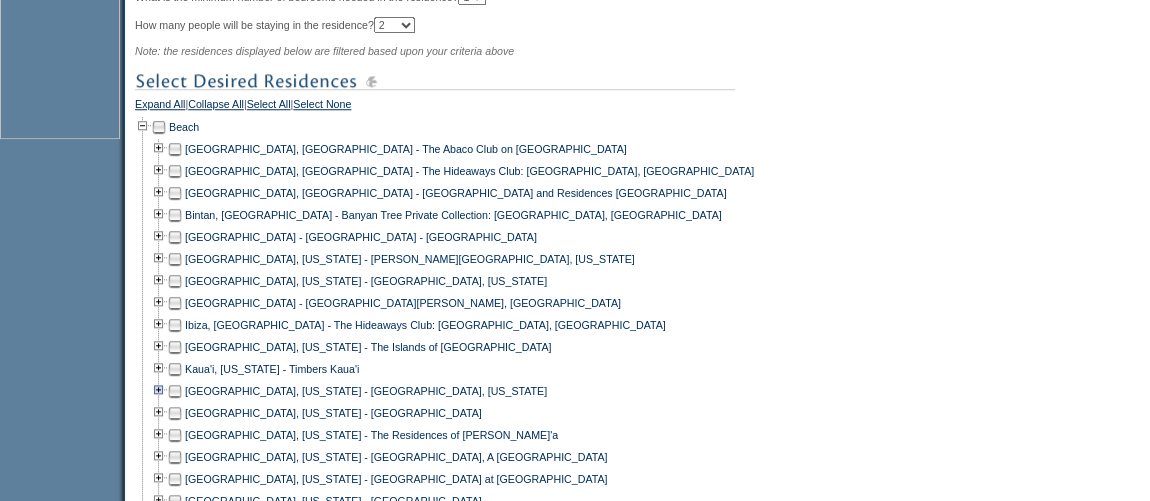 click at bounding box center (159, 391) 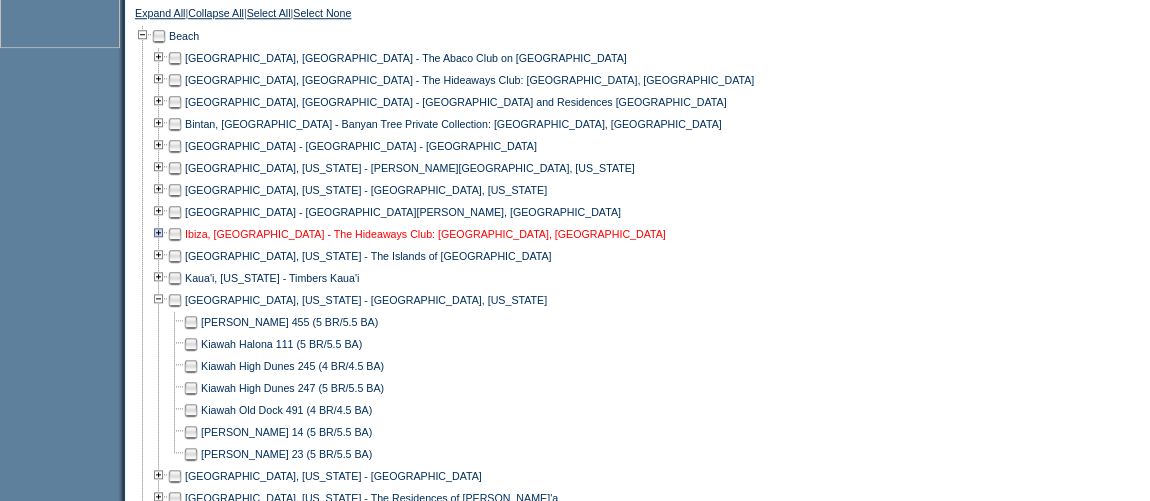 scroll, scrollTop: 999, scrollLeft: 0, axis: vertical 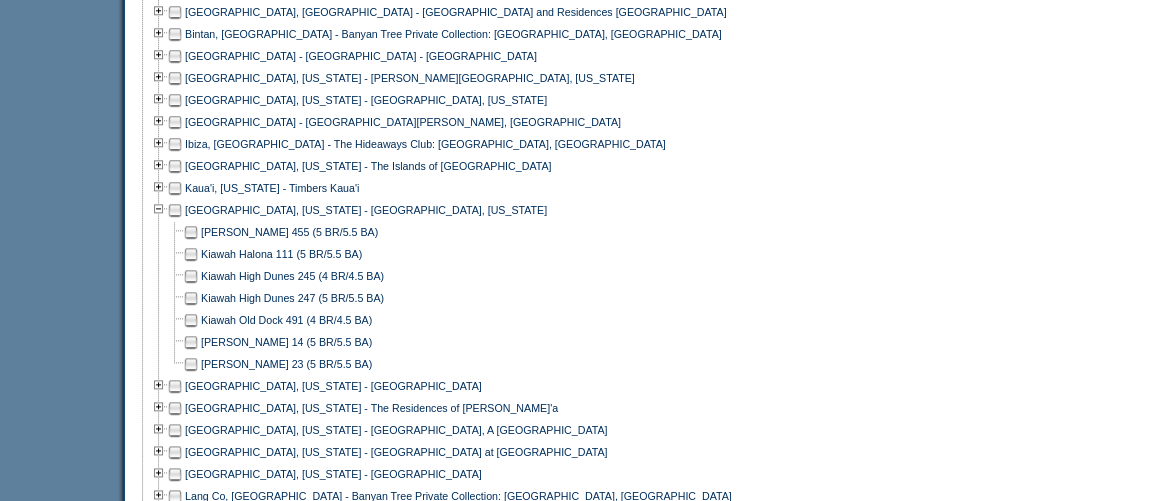 click at bounding box center (191, 320) 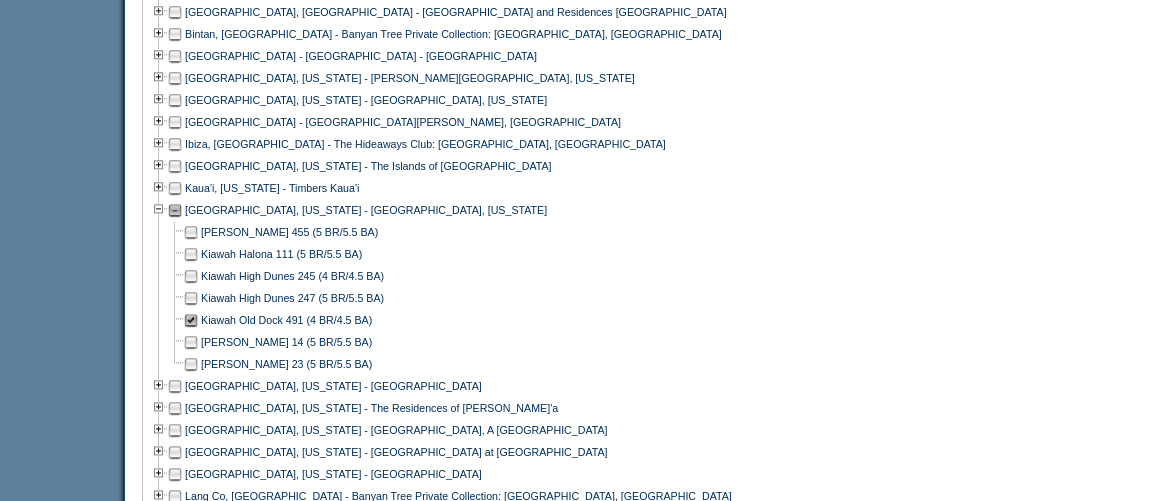 click at bounding box center (191, 364) 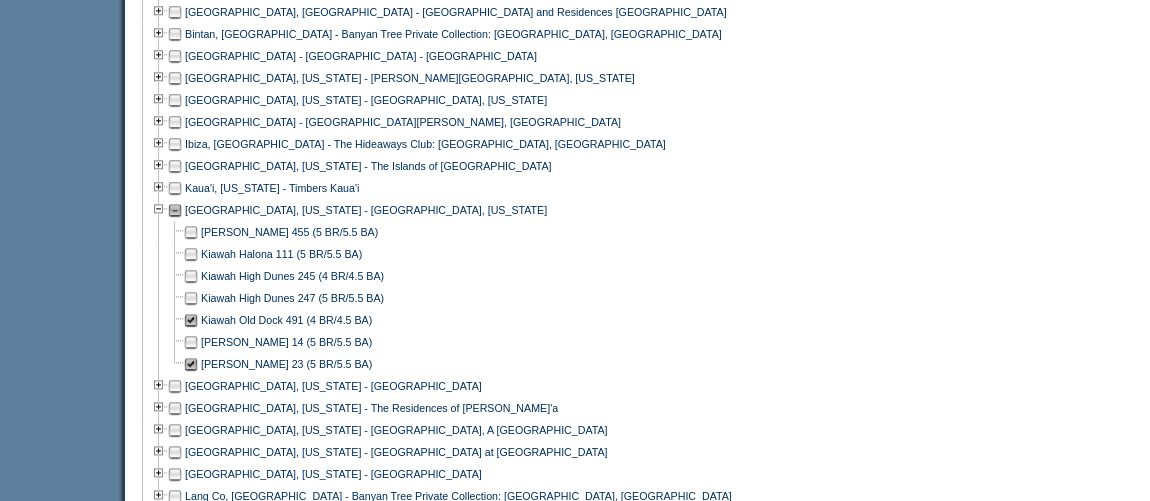 click at bounding box center [191, 342] 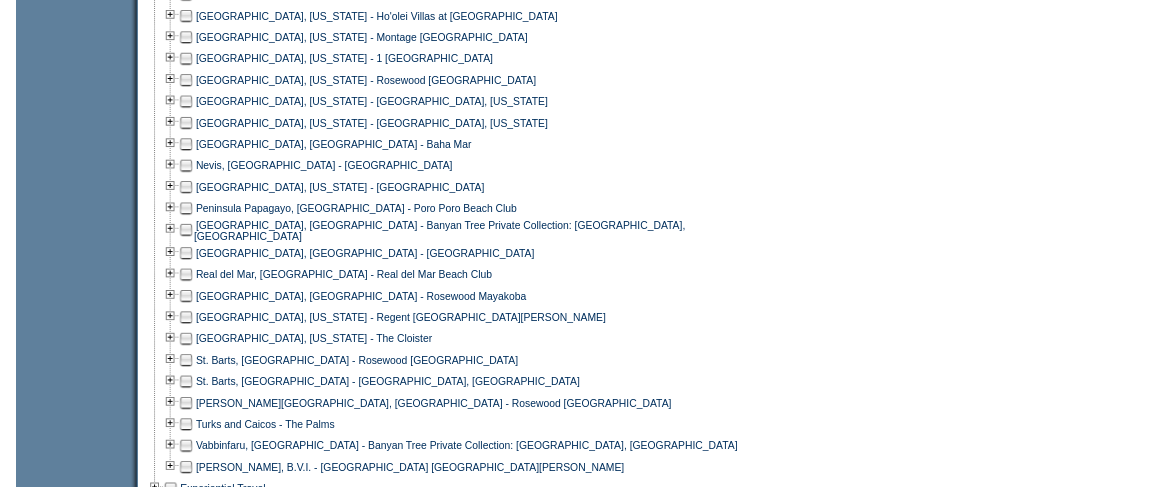 scroll, scrollTop: 1941, scrollLeft: 0, axis: vertical 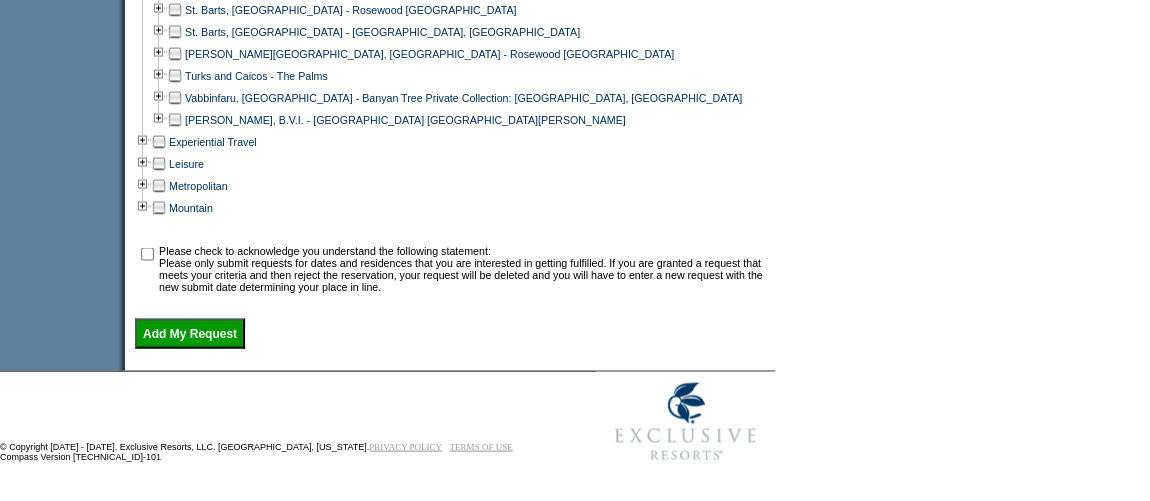 click at bounding box center [147, 254] 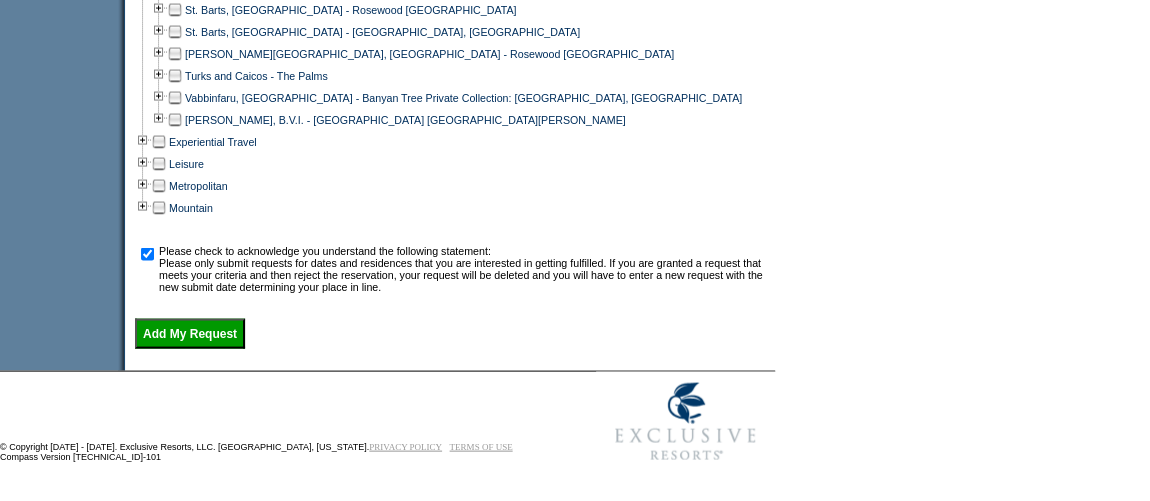 click on "Add My Request" at bounding box center (190, 334) 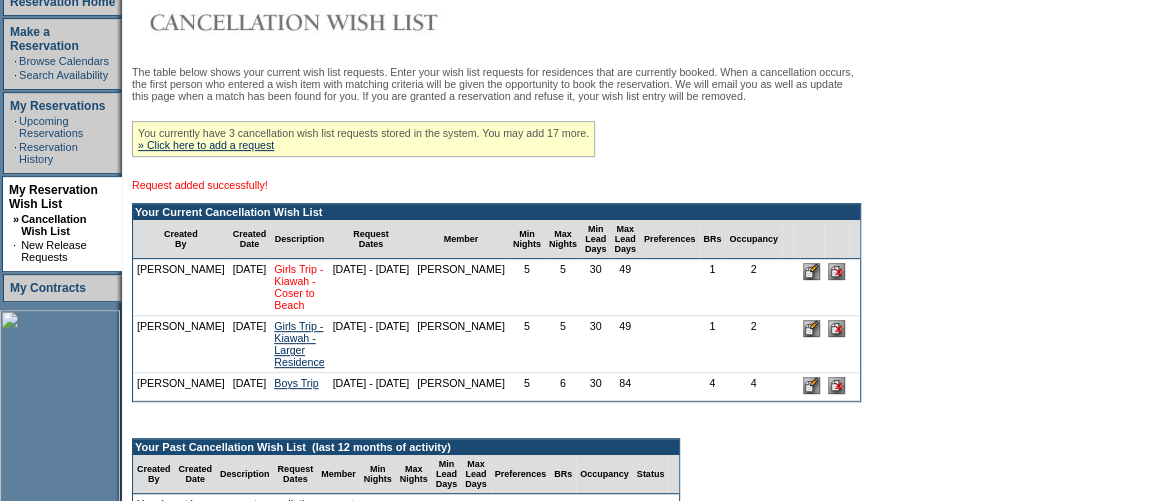 scroll, scrollTop: 363, scrollLeft: 0, axis: vertical 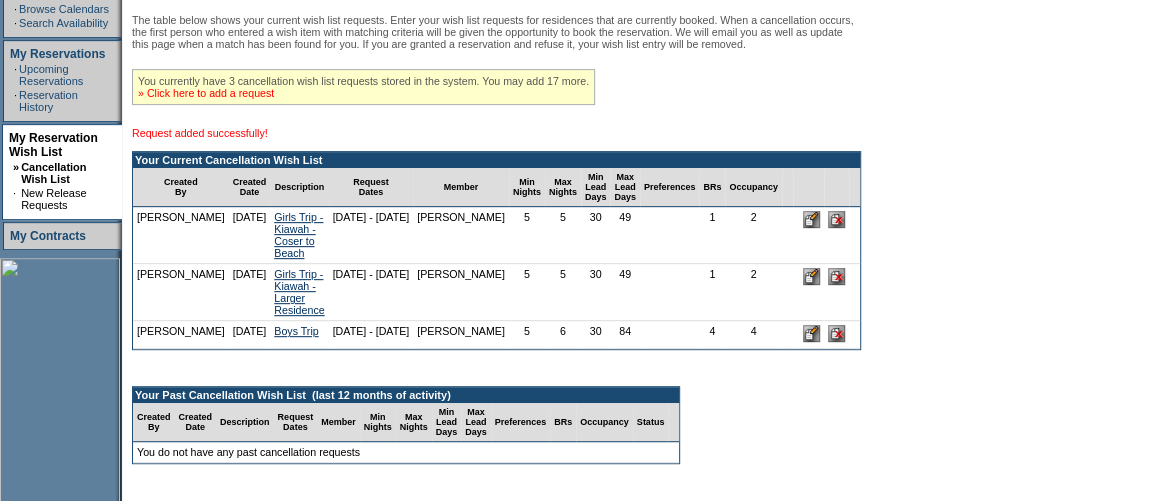 click on "» Click here to add a request" at bounding box center (206, 93) 